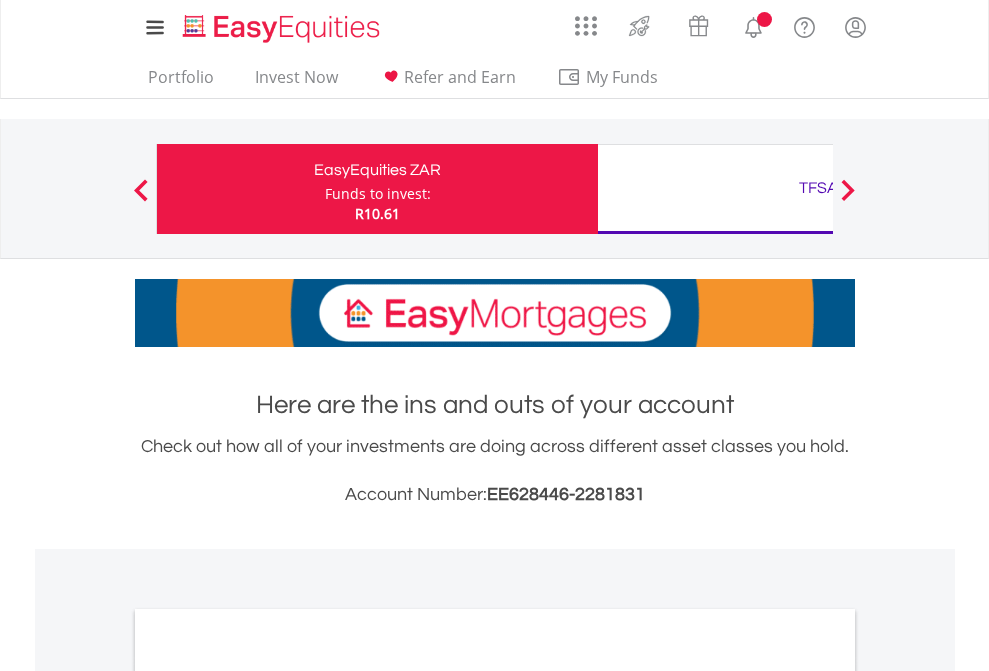 scroll, scrollTop: 0, scrollLeft: 0, axis: both 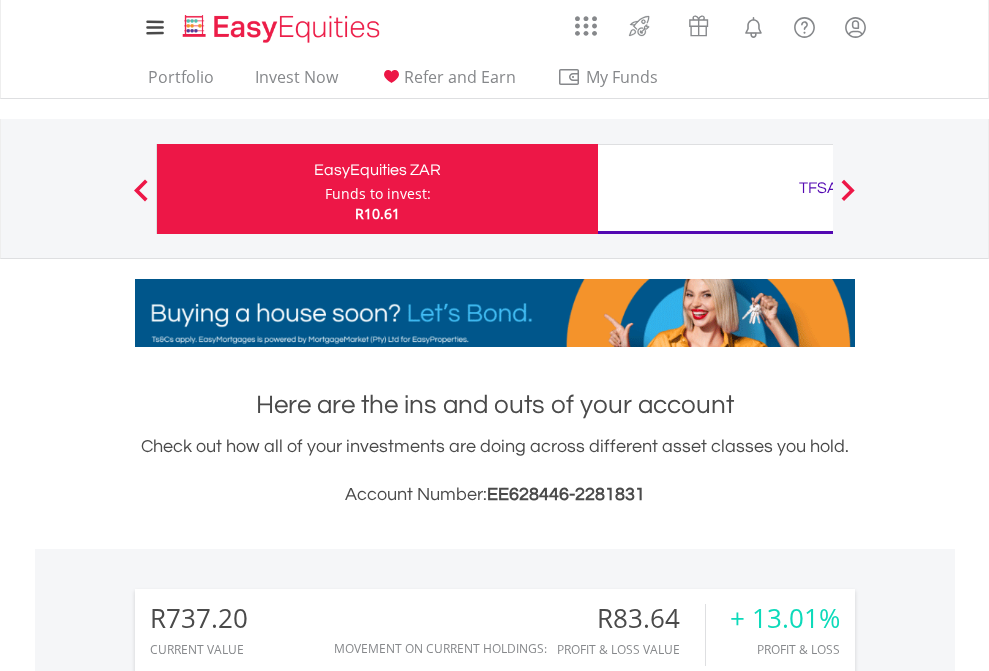 click on "Funds to invest:" at bounding box center [378, 194] 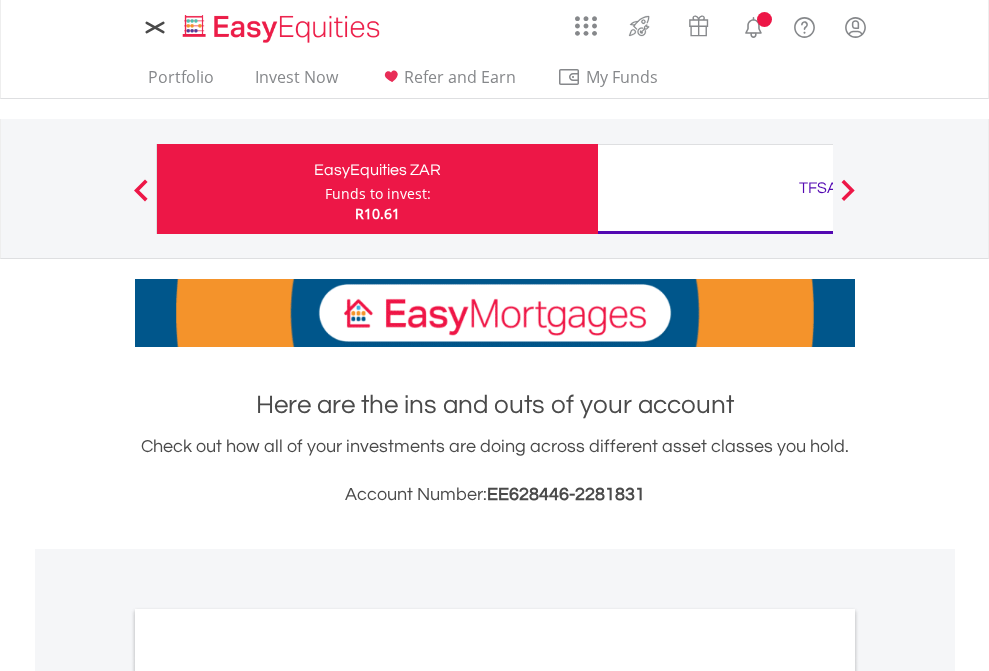 scroll, scrollTop: 0, scrollLeft: 0, axis: both 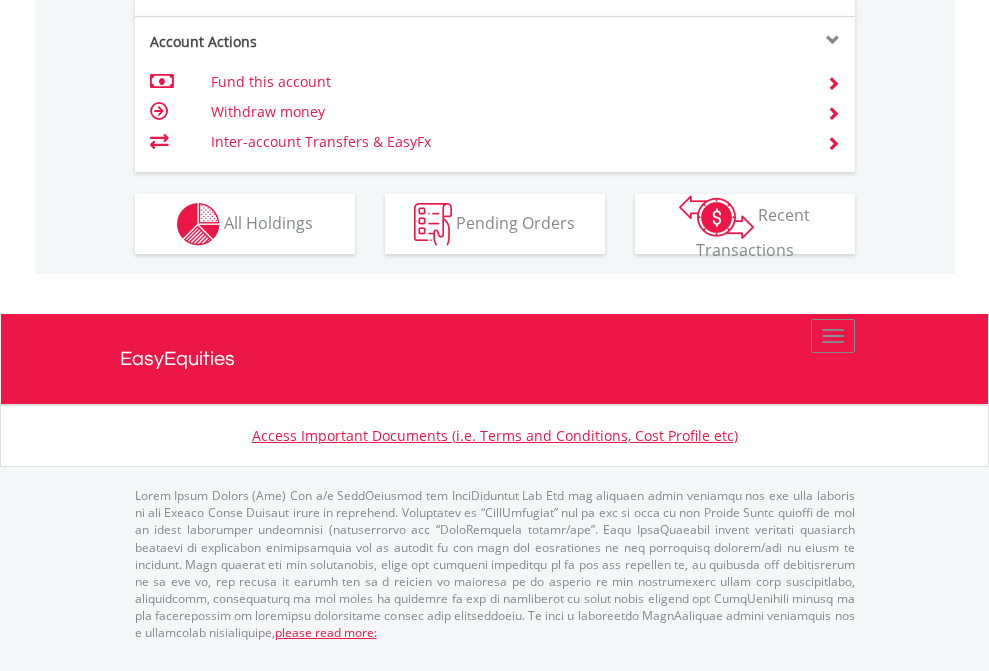 click on "Investment types" at bounding box center [706, -337] 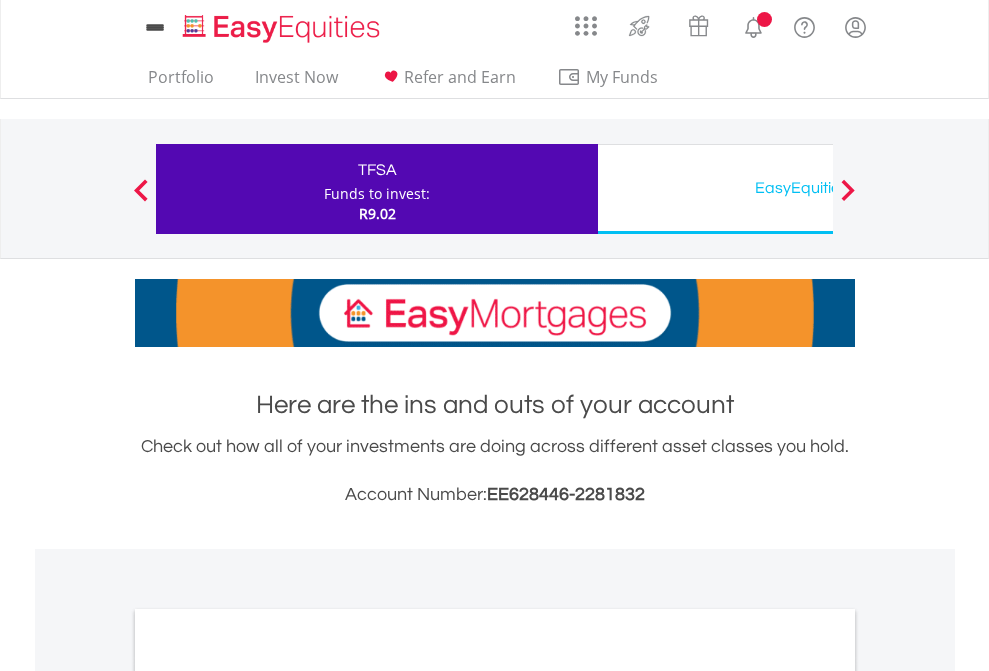 scroll, scrollTop: 0, scrollLeft: 0, axis: both 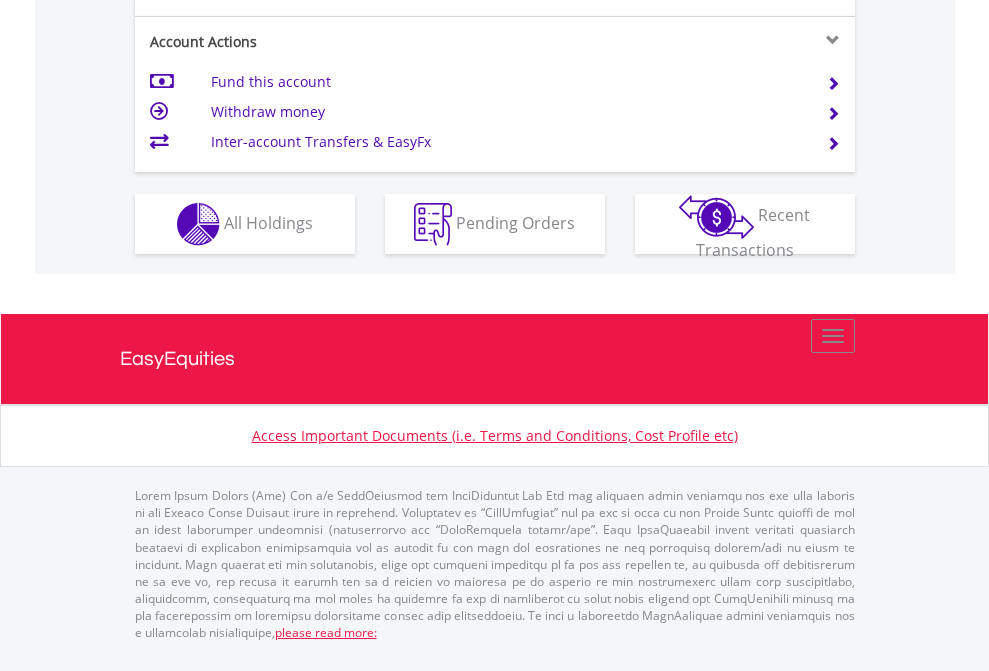 click on "Investment types" at bounding box center (706, -337) 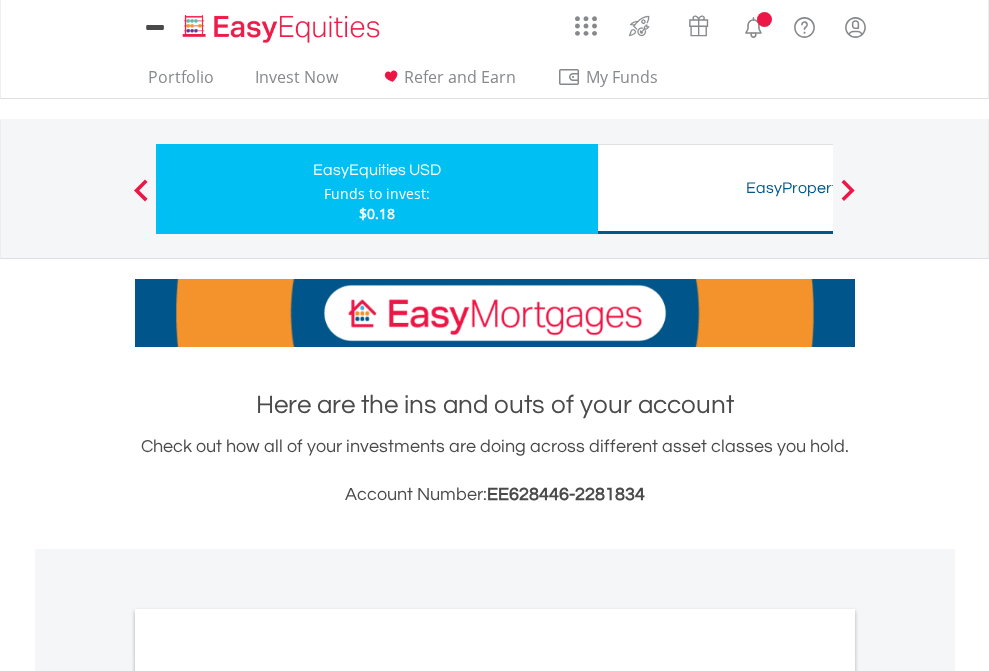 scroll, scrollTop: 0, scrollLeft: 0, axis: both 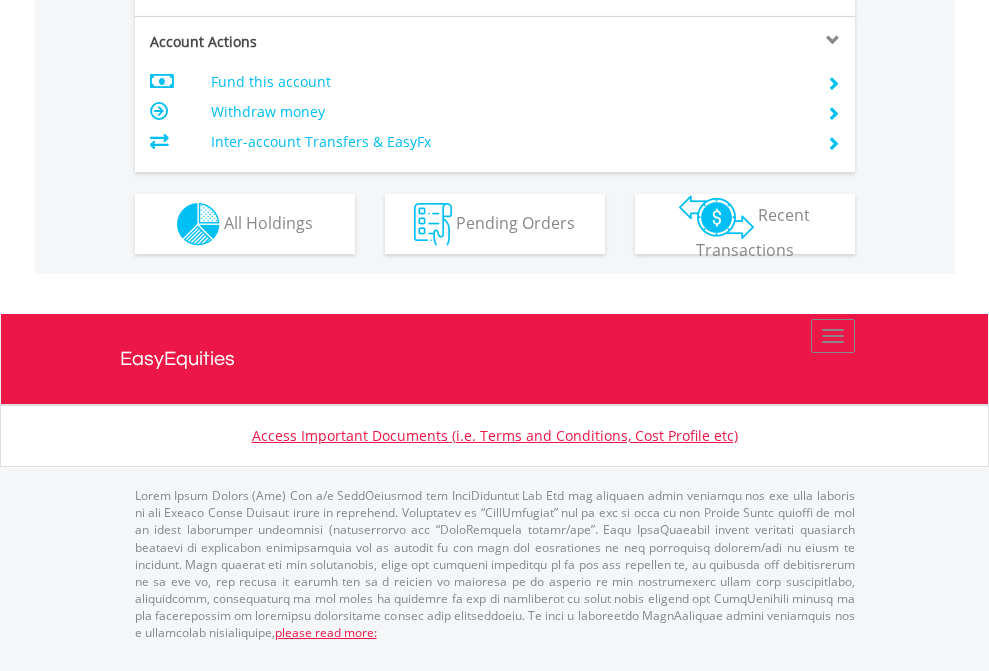 click on "Investment types" at bounding box center [706, -337] 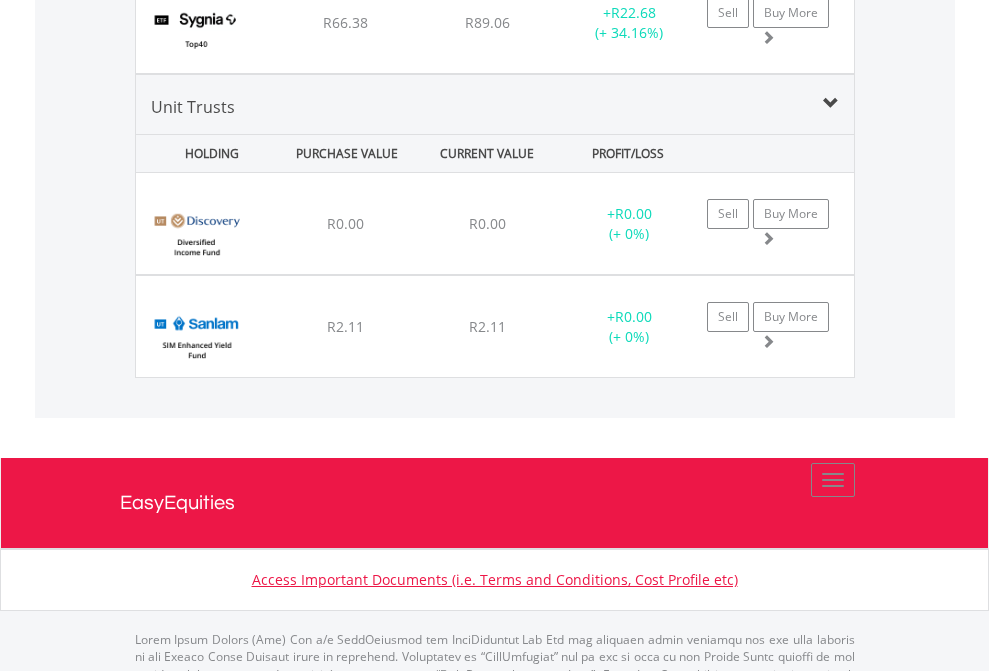 scroll, scrollTop: 2305, scrollLeft: 0, axis: vertical 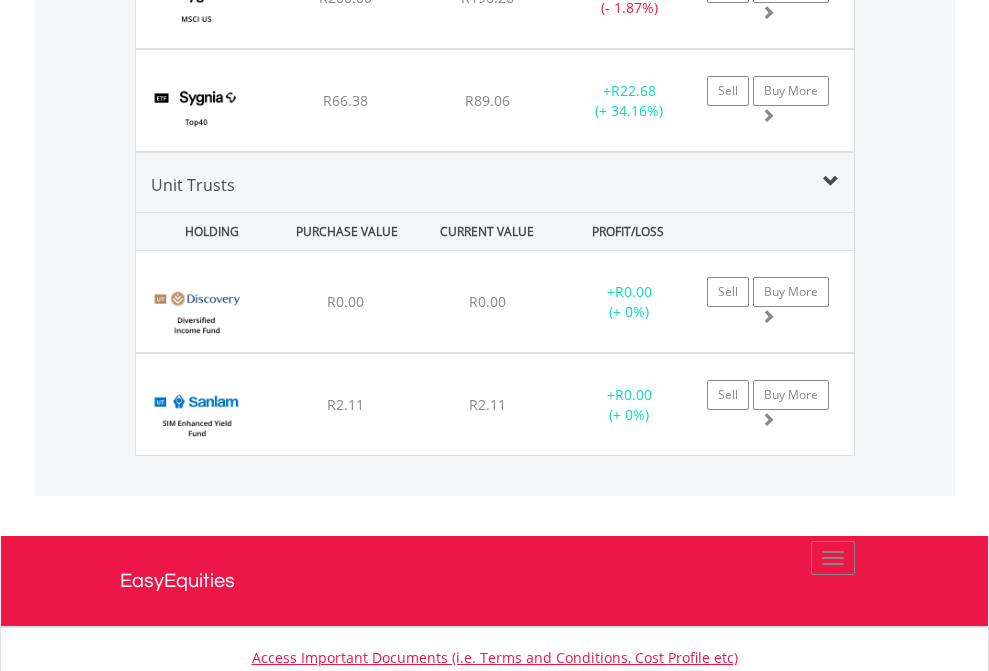 click on "TFSA" at bounding box center (818, -2117) 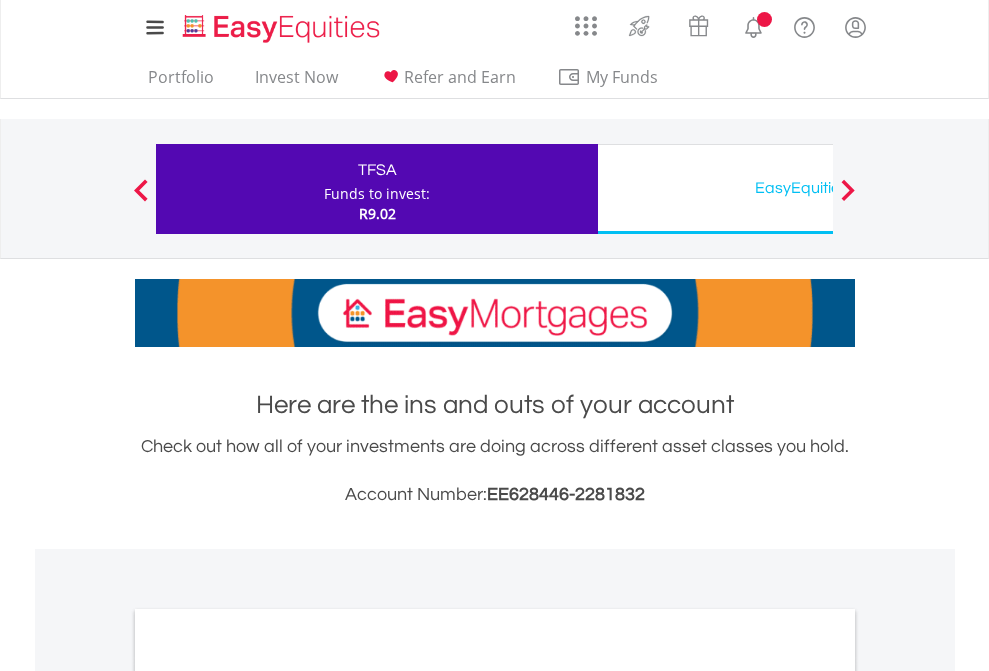 scroll, scrollTop: 0, scrollLeft: 0, axis: both 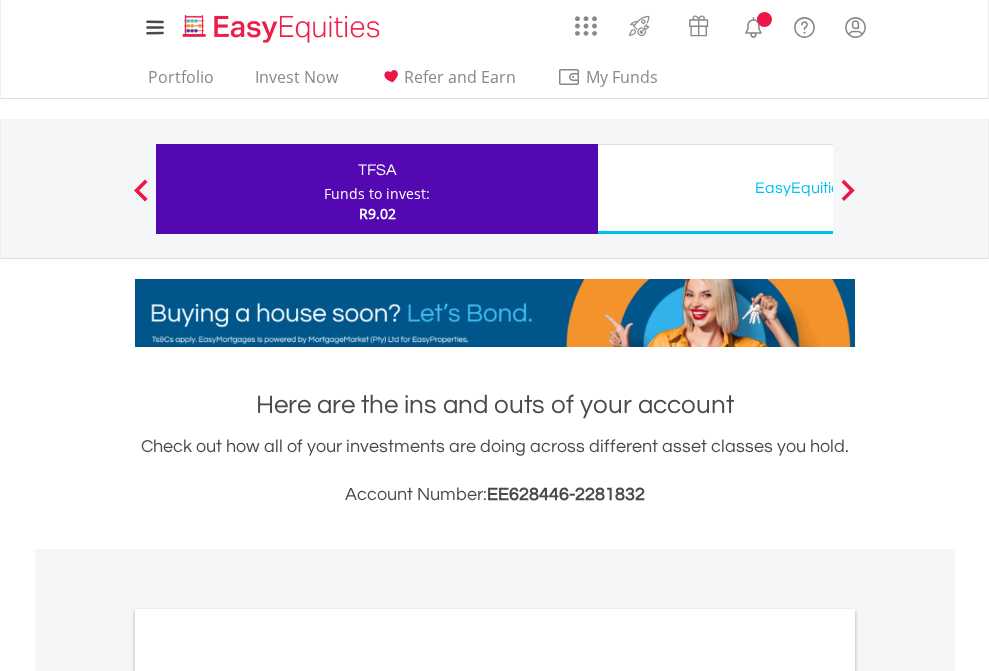 click on "All Holdings" at bounding box center [268, 1096] 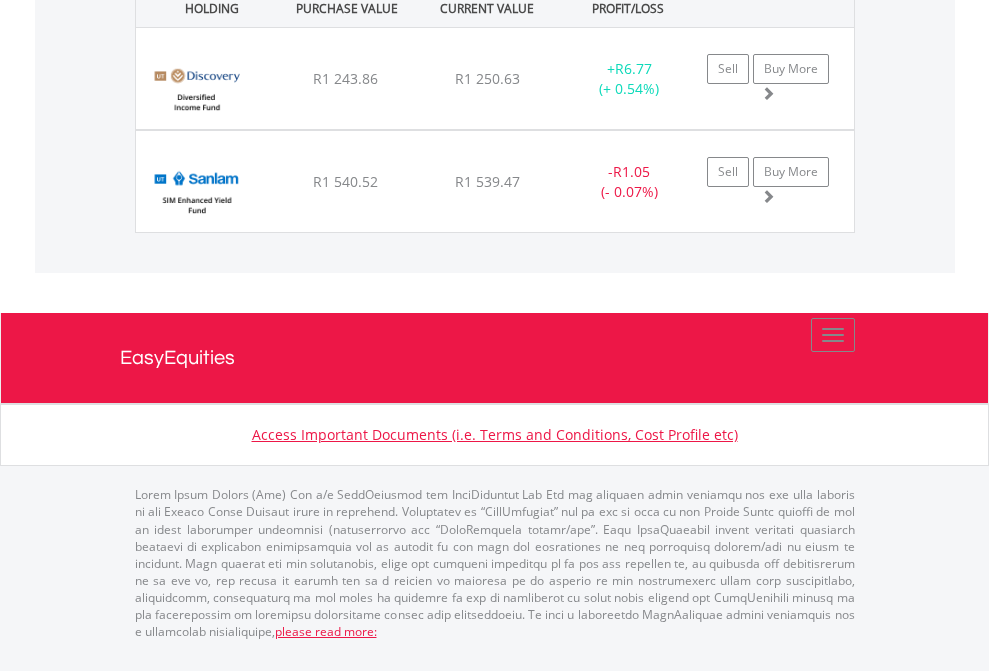 click on "EasyEquities USD" at bounding box center [818, -1581] 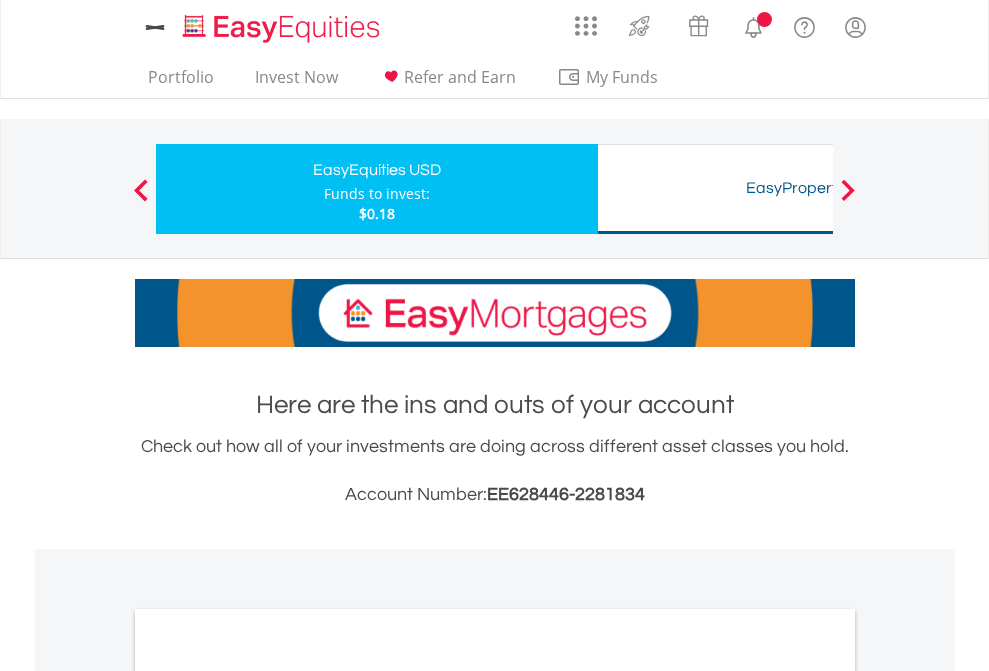click on "All Holdings" at bounding box center [268, 1096] 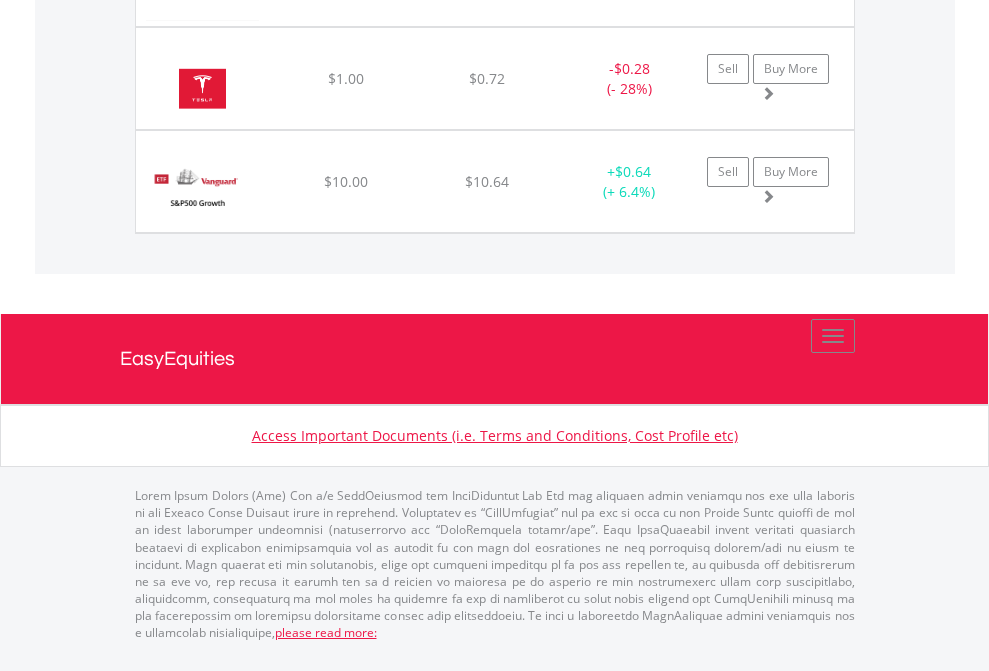 scroll, scrollTop: 2265, scrollLeft: 0, axis: vertical 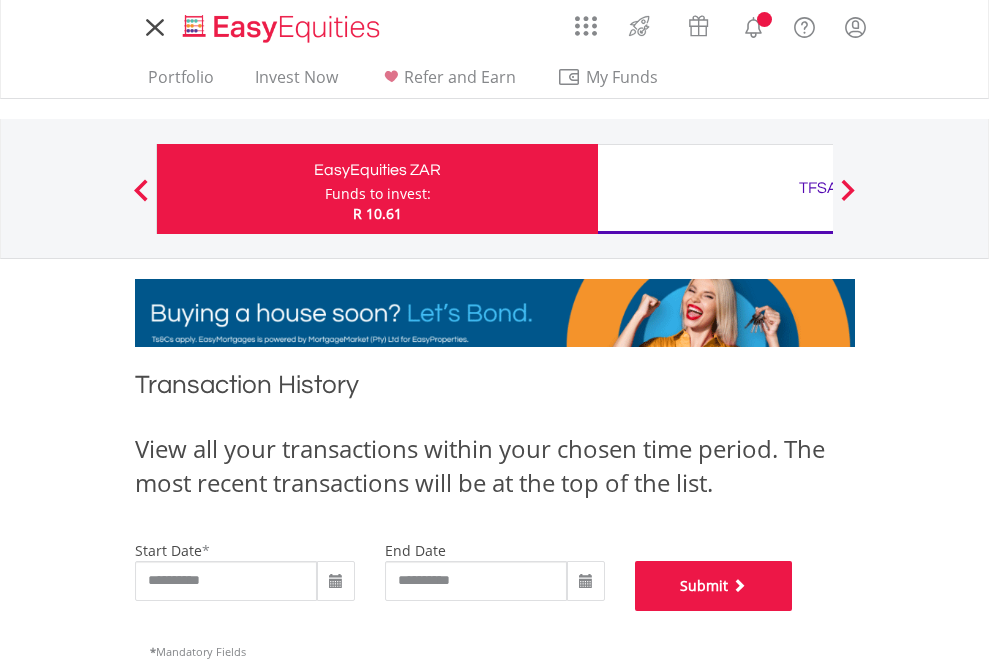 click on "Submit" at bounding box center (714, 586) 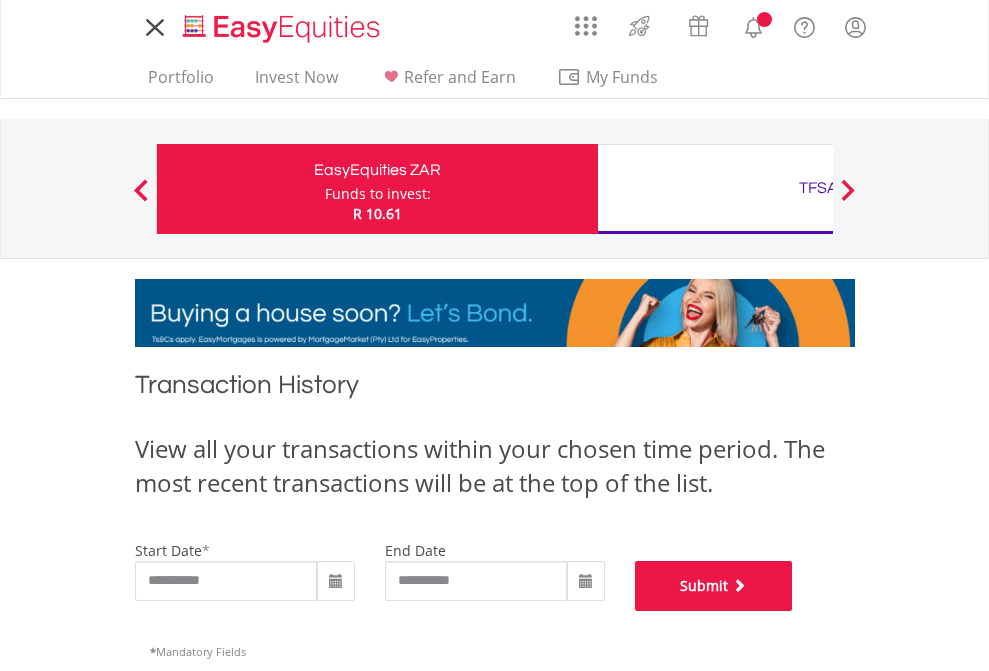 scroll, scrollTop: 811, scrollLeft: 0, axis: vertical 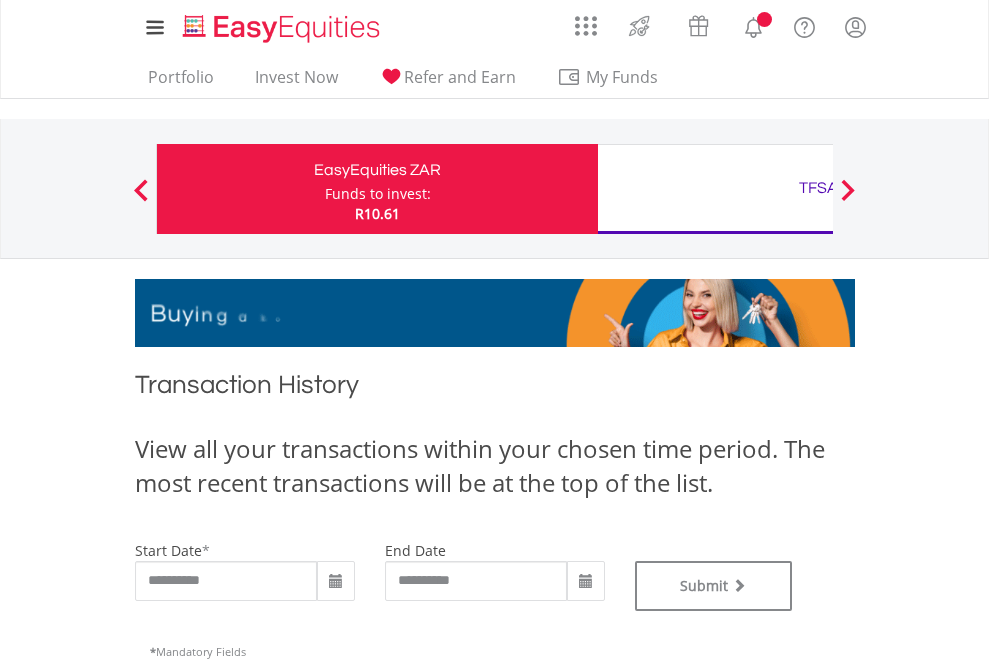 click on "TFSA" at bounding box center (818, 188) 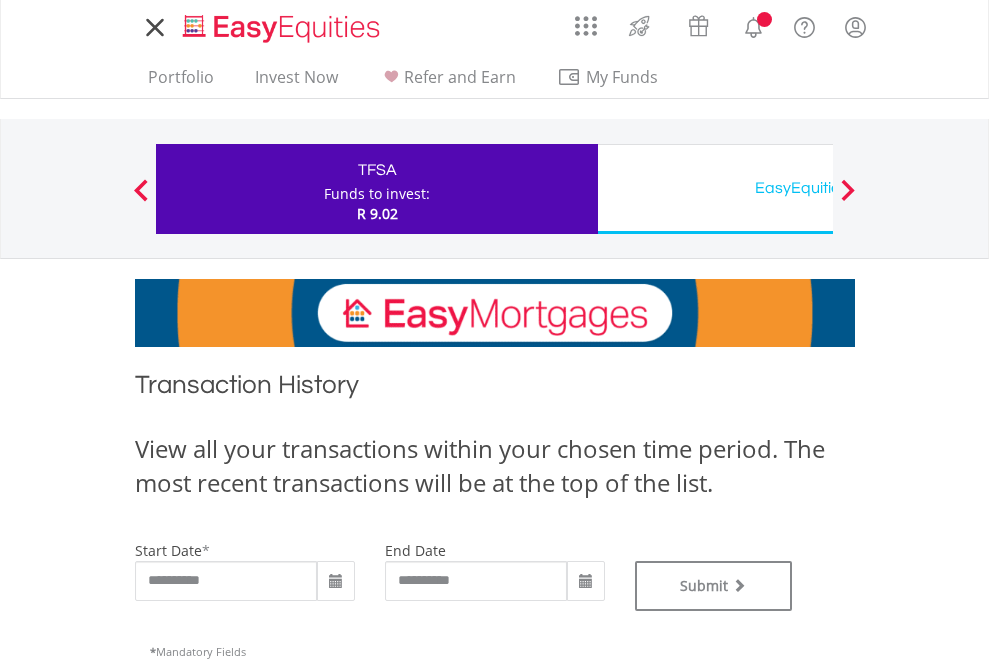 scroll, scrollTop: 0, scrollLeft: 0, axis: both 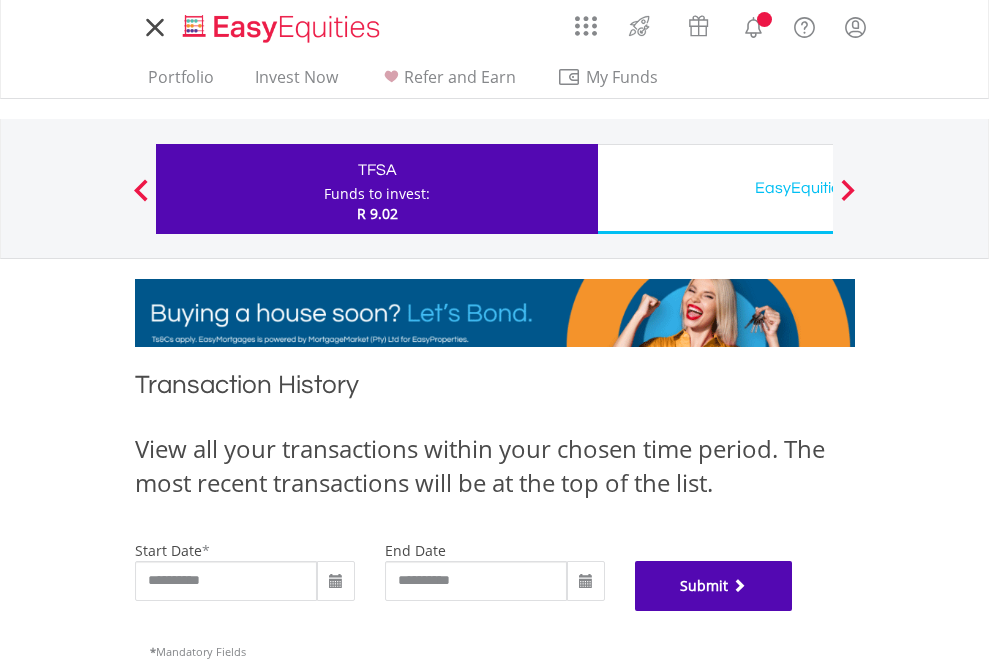 click on "Submit" at bounding box center [714, 586] 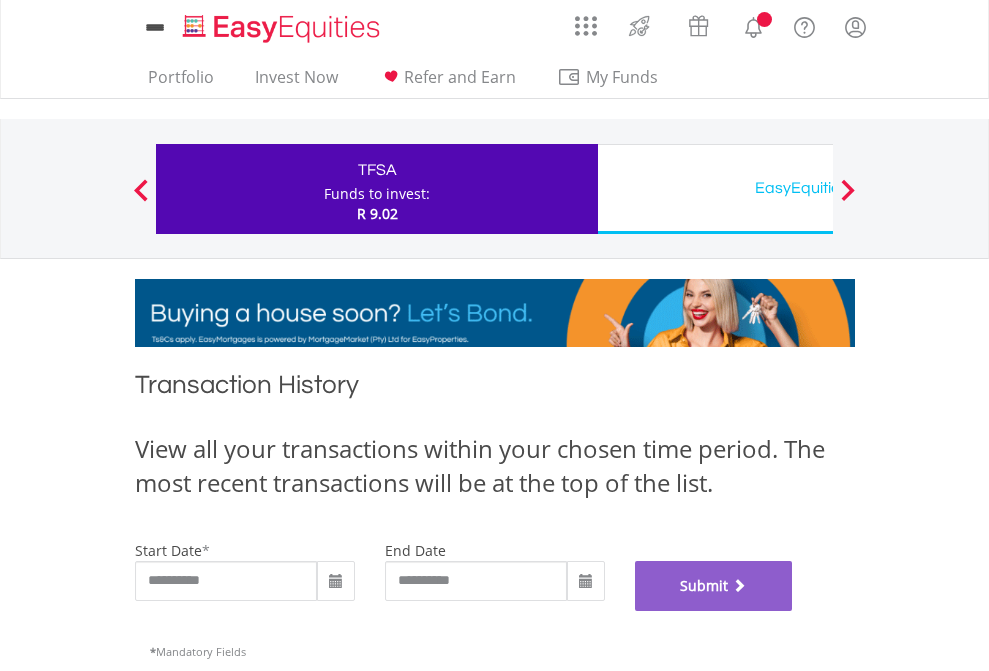 scroll, scrollTop: 811, scrollLeft: 0, axis: vertical 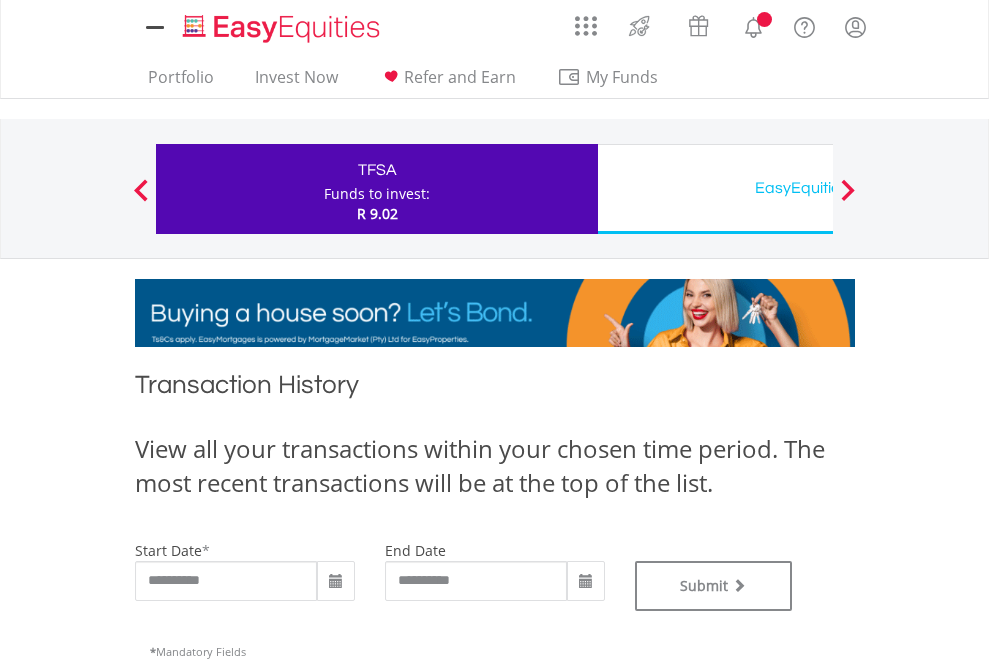 click on "EasyEquities USD" at bounding box center [818, 188] 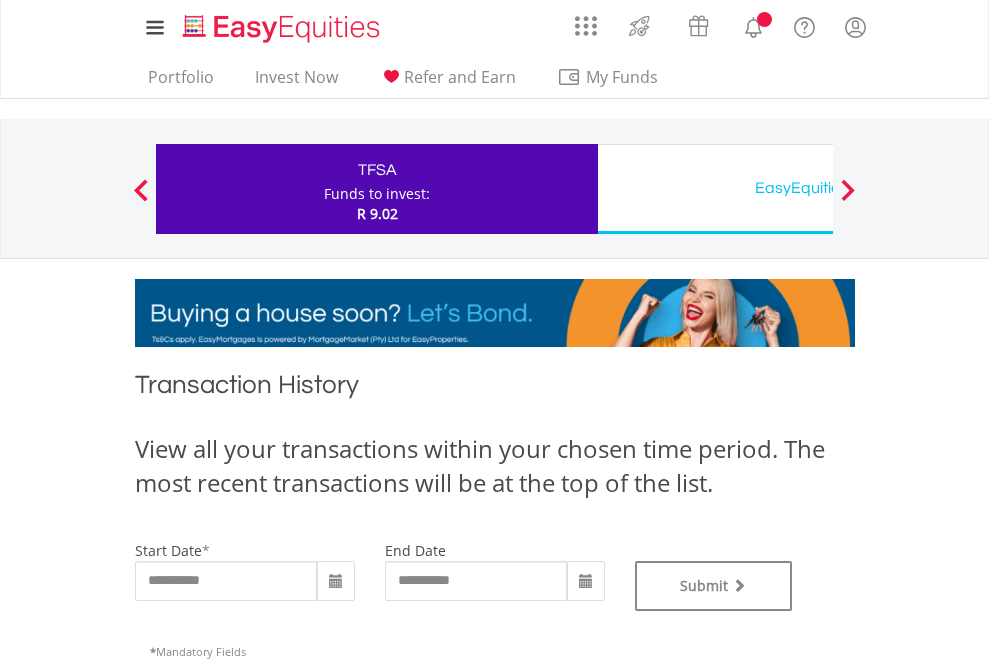 type on "**********" 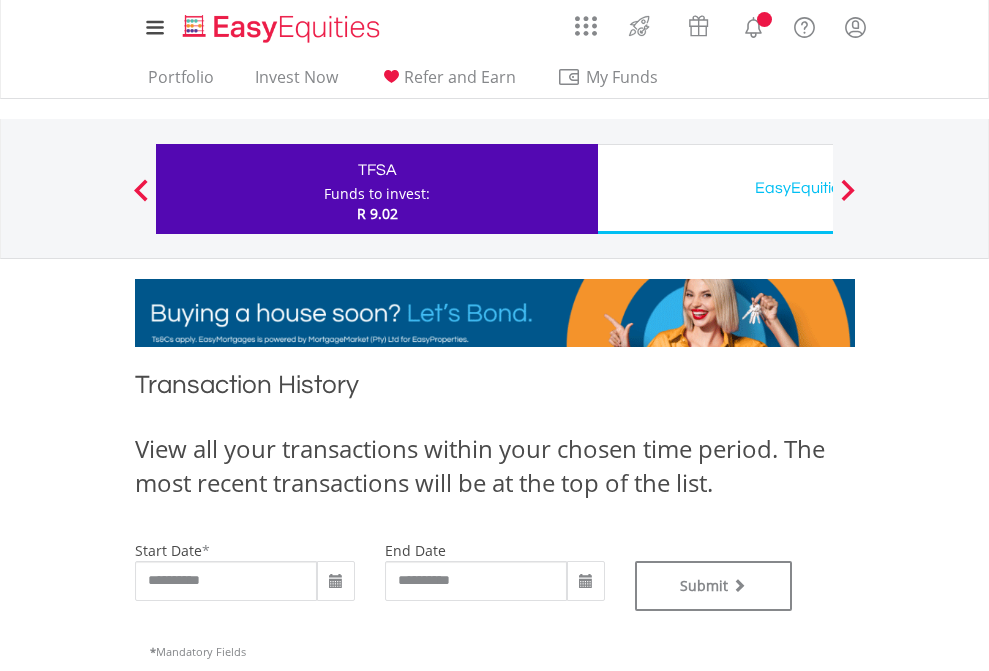 type on "**********" 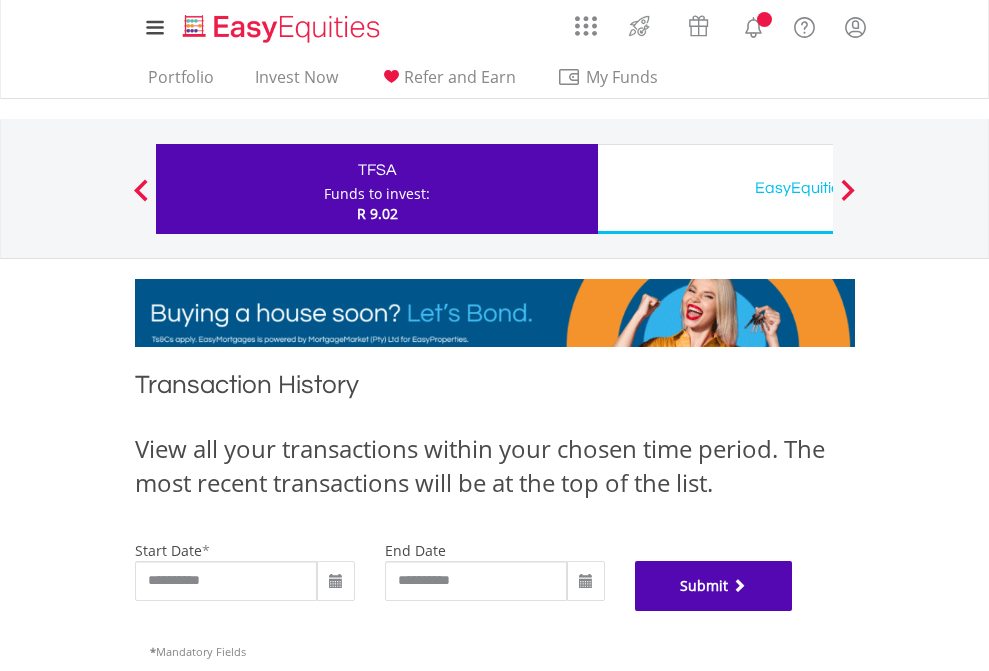 click on "Submit" at bounding box center [714, 586] 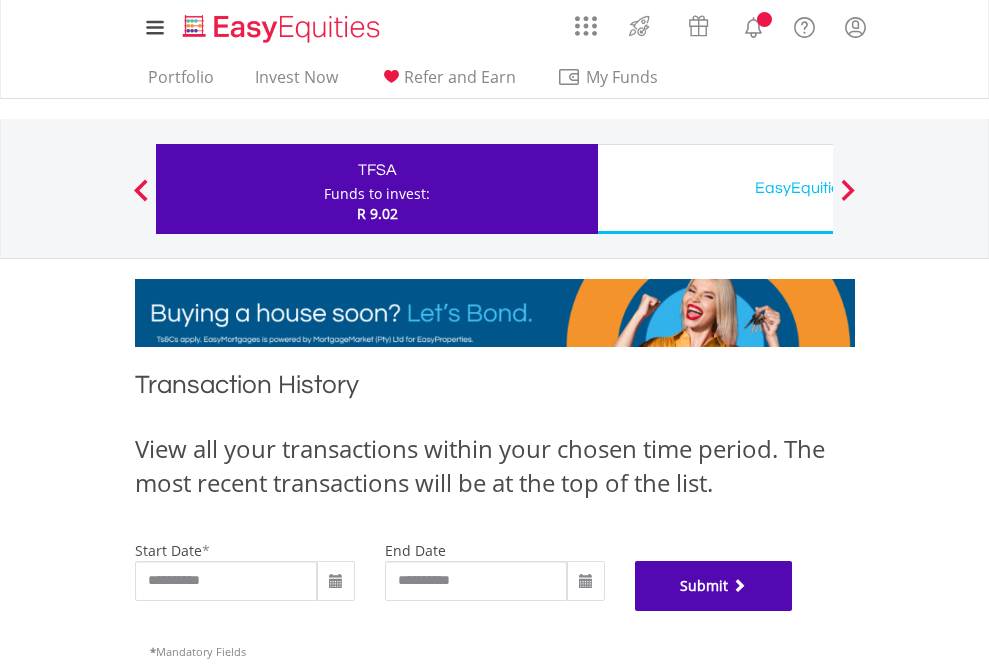 scroll, scrollTop: 811, scrollLeft: 0, axis: vertical 